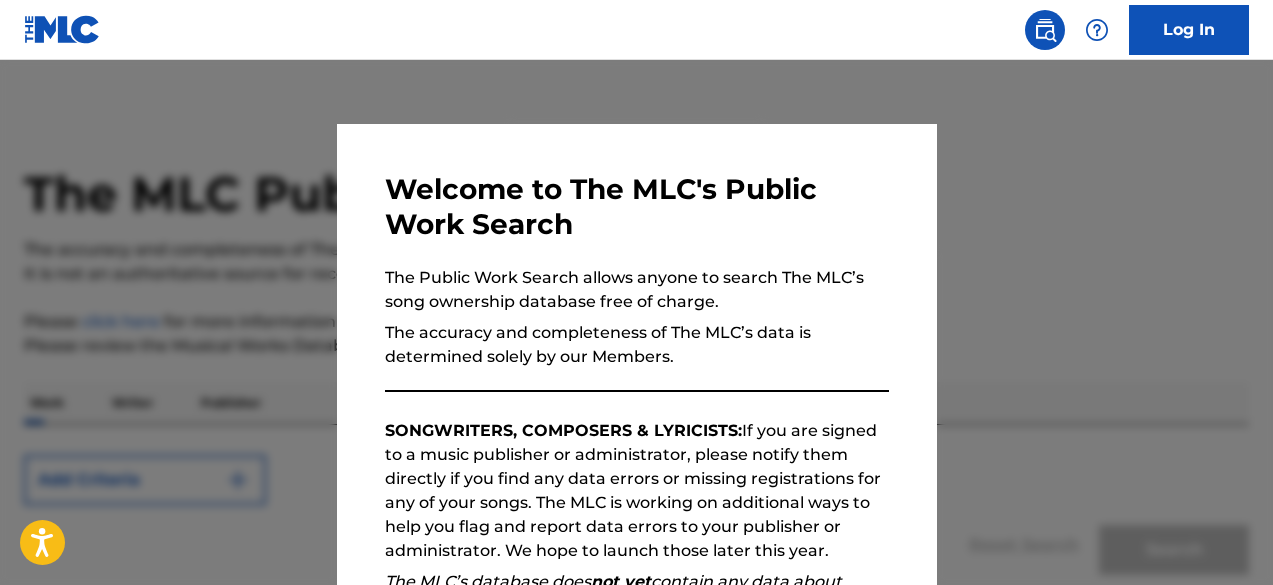 scroll, scrollTop: 0, scrollLeft: 0, axis: both 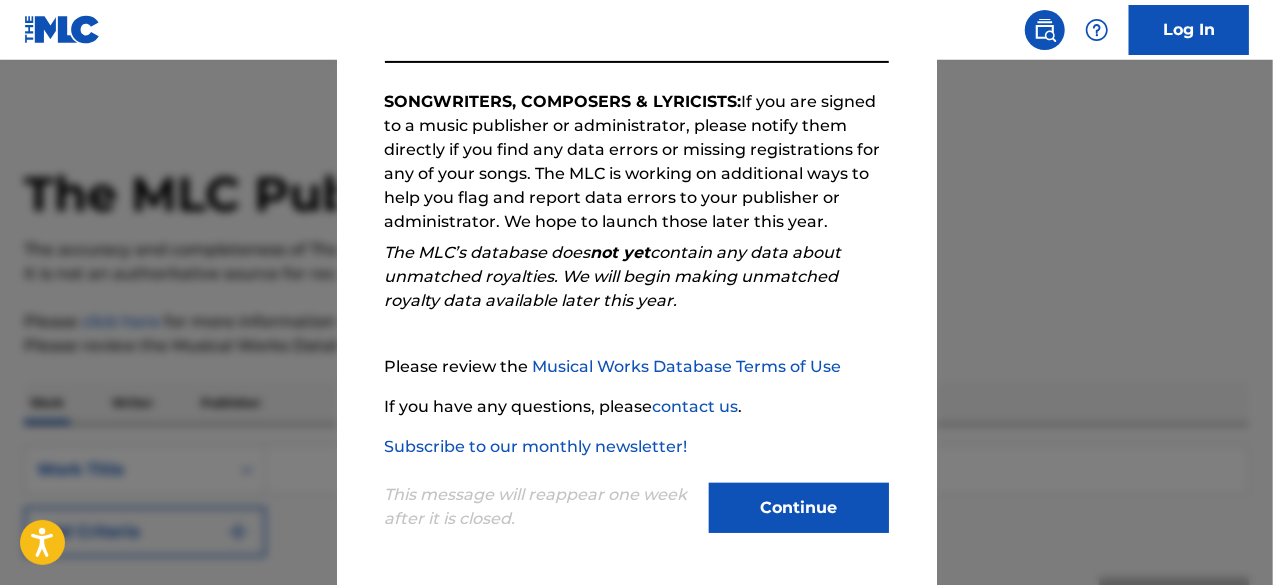 click on "Continue" at bounding box center (799, 510) 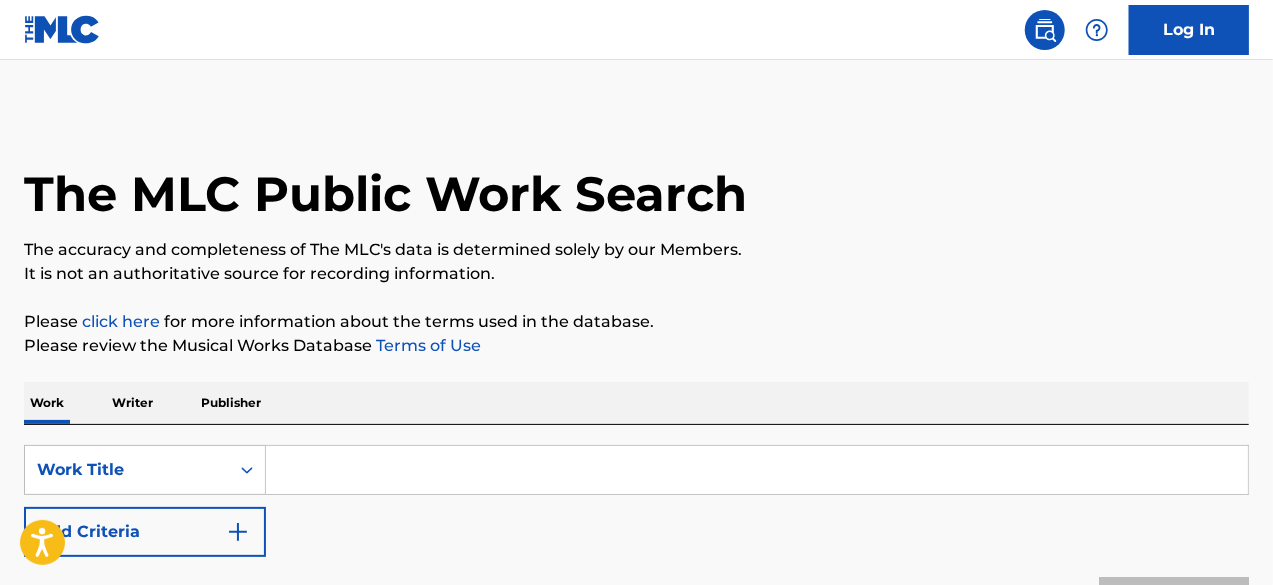 scroll, scrollTop: 111, scrollLeft: 0, axis: vertical 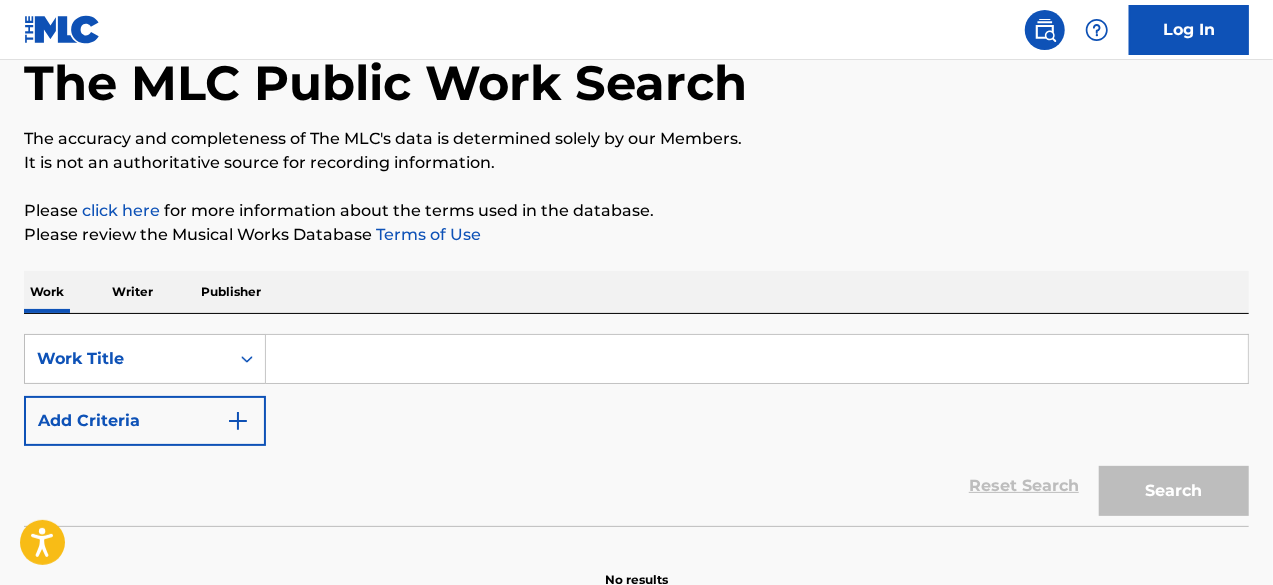 click on "Work Writer Publisher" at bounding box center (636, 292) 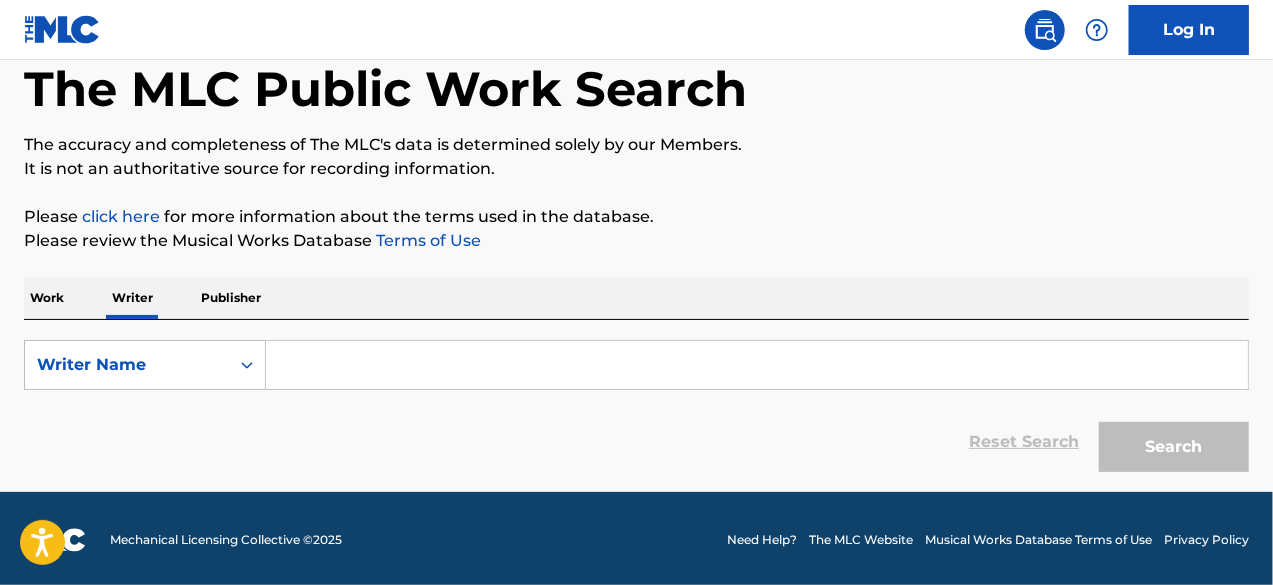 scroll, scrollTop: 106, scrollLeft: 0, axis: vertical 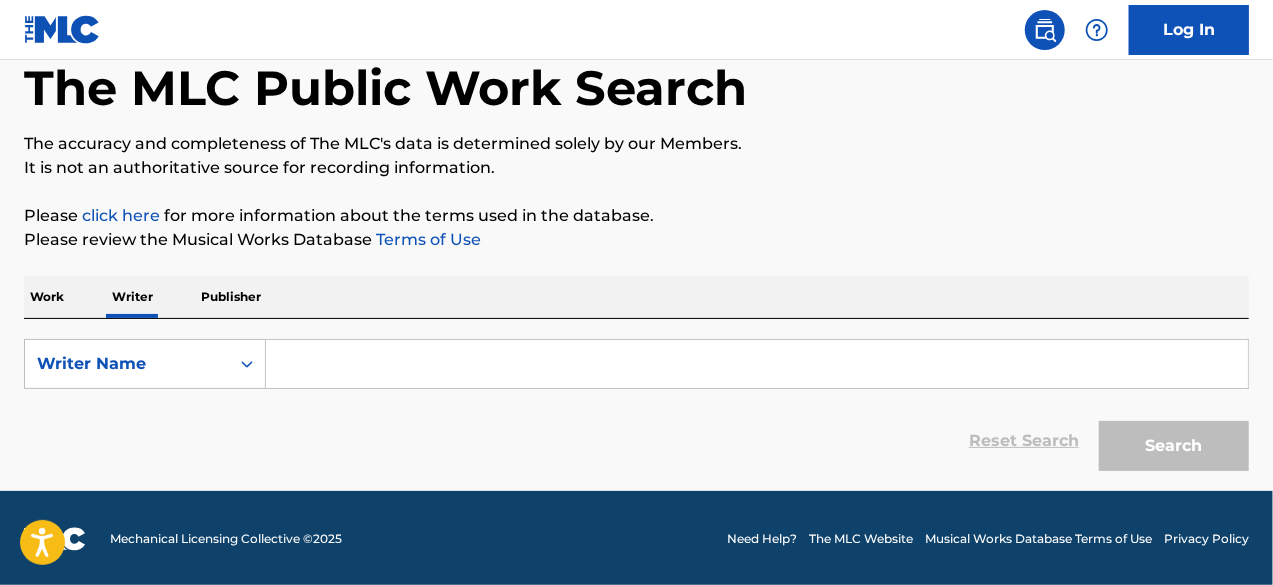 click on "Work" at bounding box center (47, 297) 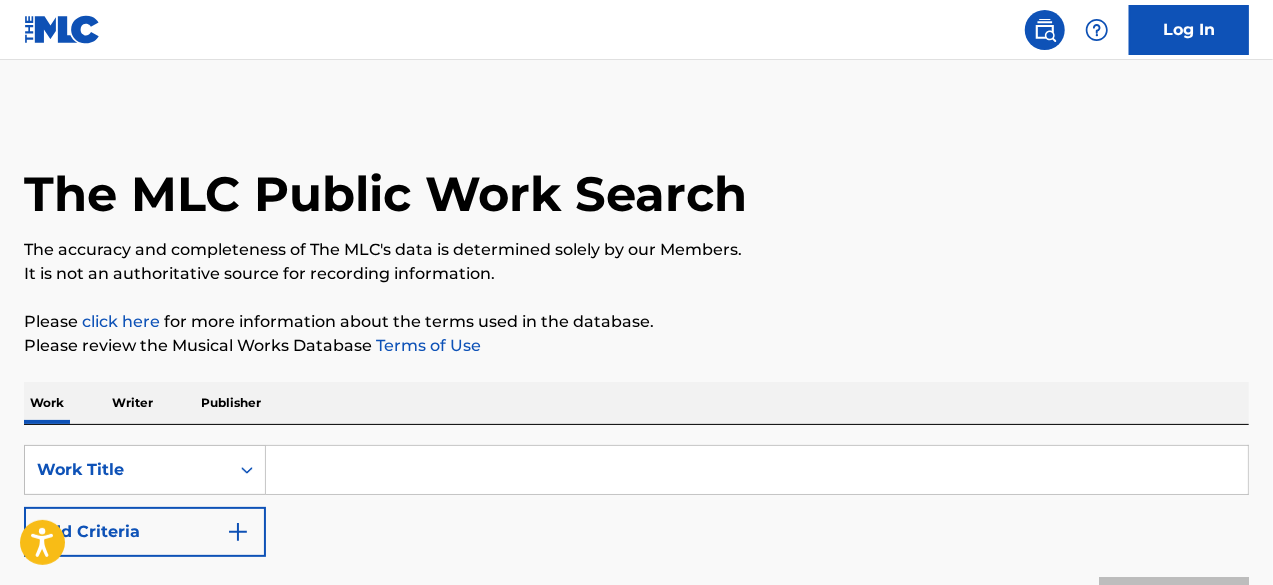 click at bounding box center (757, 470) 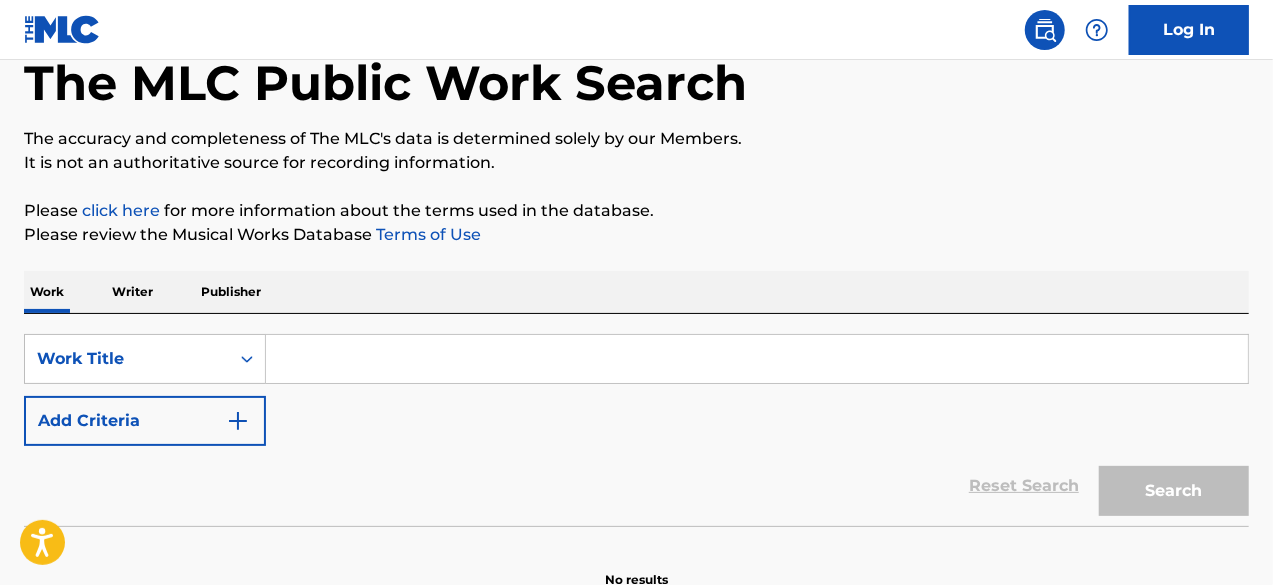 scroll, scrollTop: 112, scrollLeft: 0, axis: vertical 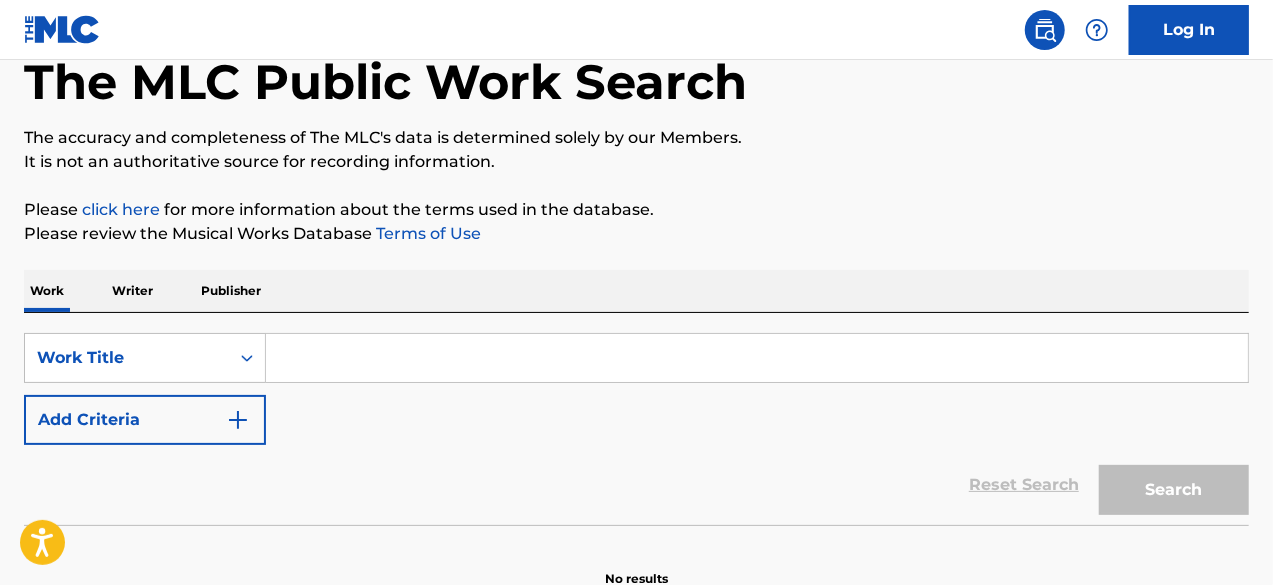 click on "Writer" at bounding box center [132, 291] 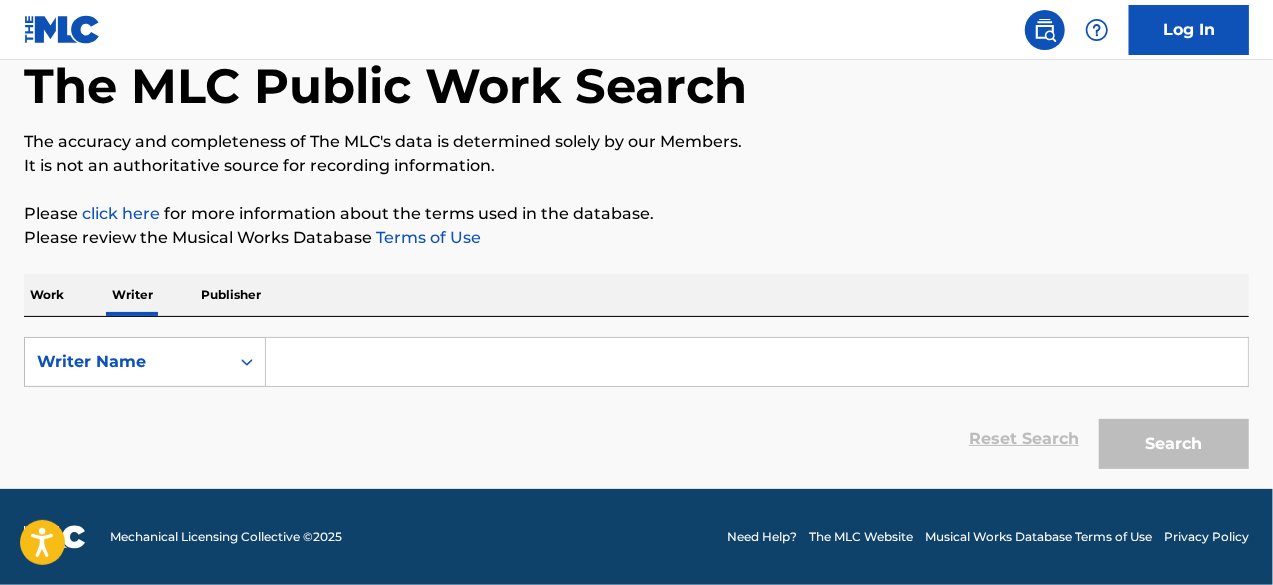 scroll, scrollTop: 0, scrollLeft: 0, axis: both 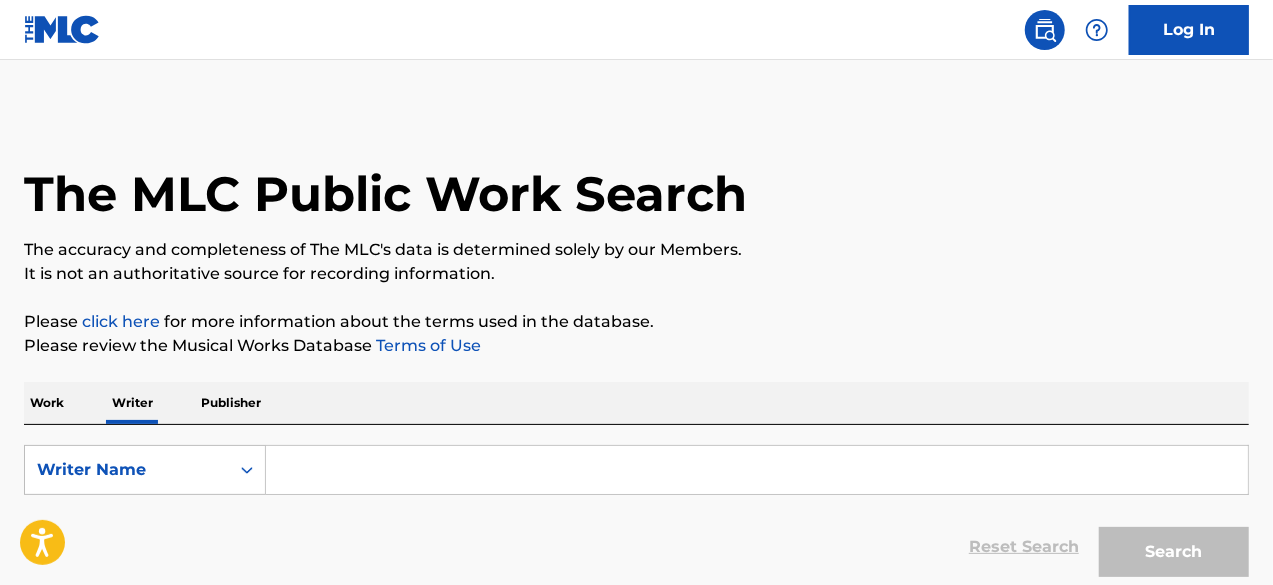 click on "SearchWithCriteriab8b19cf7-945d-43ff-be67-9c85c364a37d Writer Name Reset Search Search" at bounding box center [636, 516] 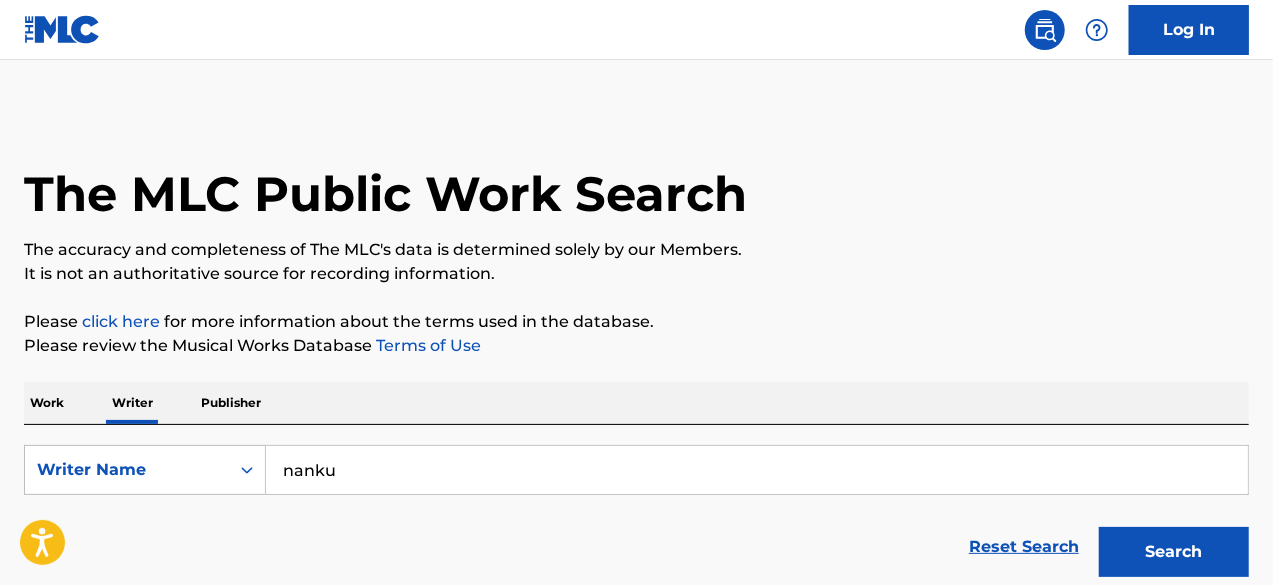 click on "Search" at bounding box center [1174, 552] 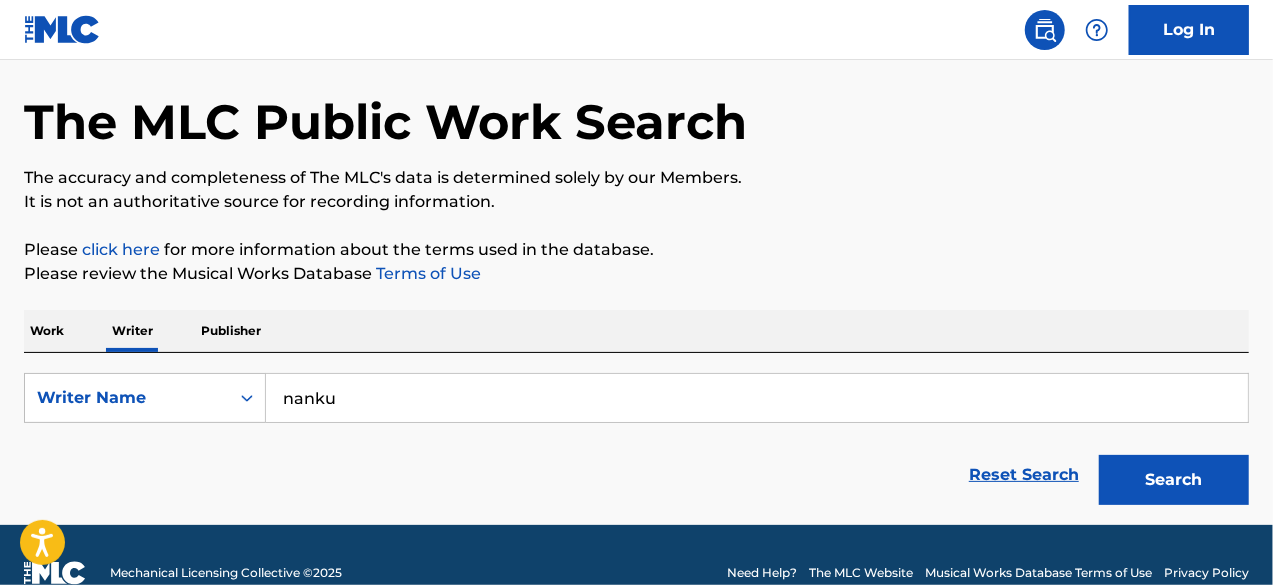 scroll, scrollTop: 107, scrollLeft: 0, axis: vertical 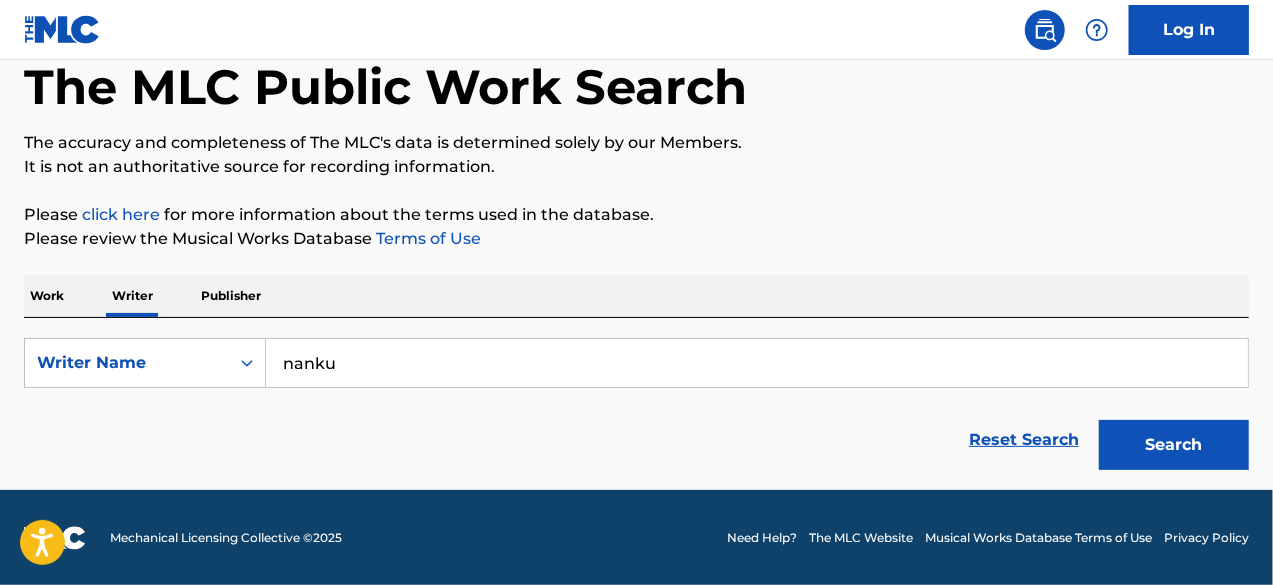 click on "Search" at bounding box center [1174, 445] 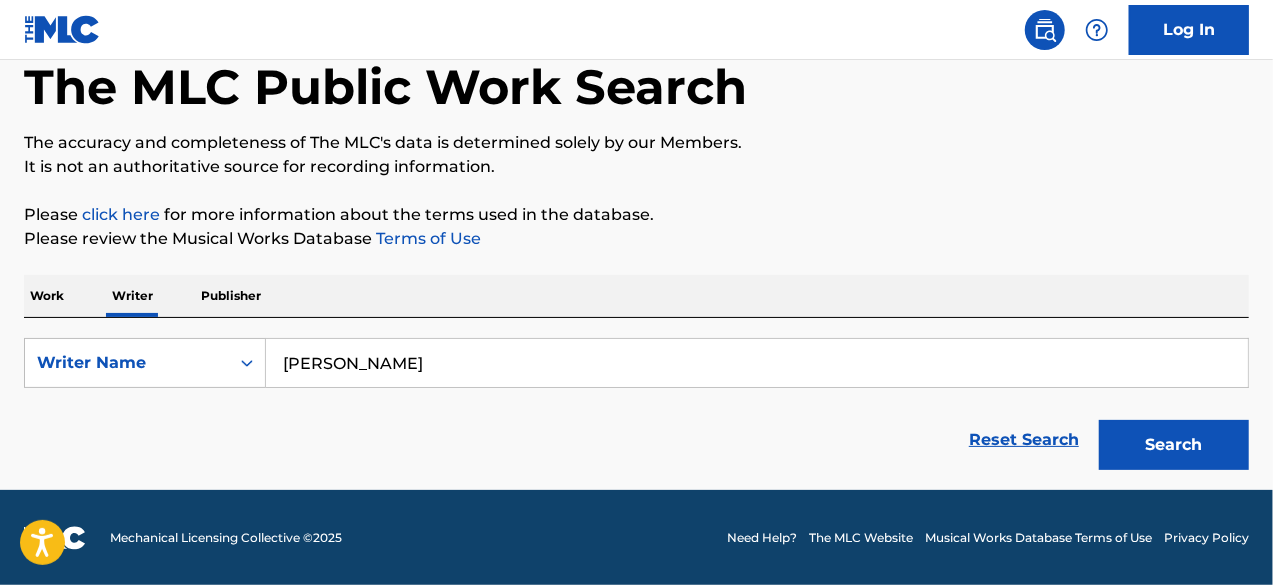 type on "[PERSON_NAME]" 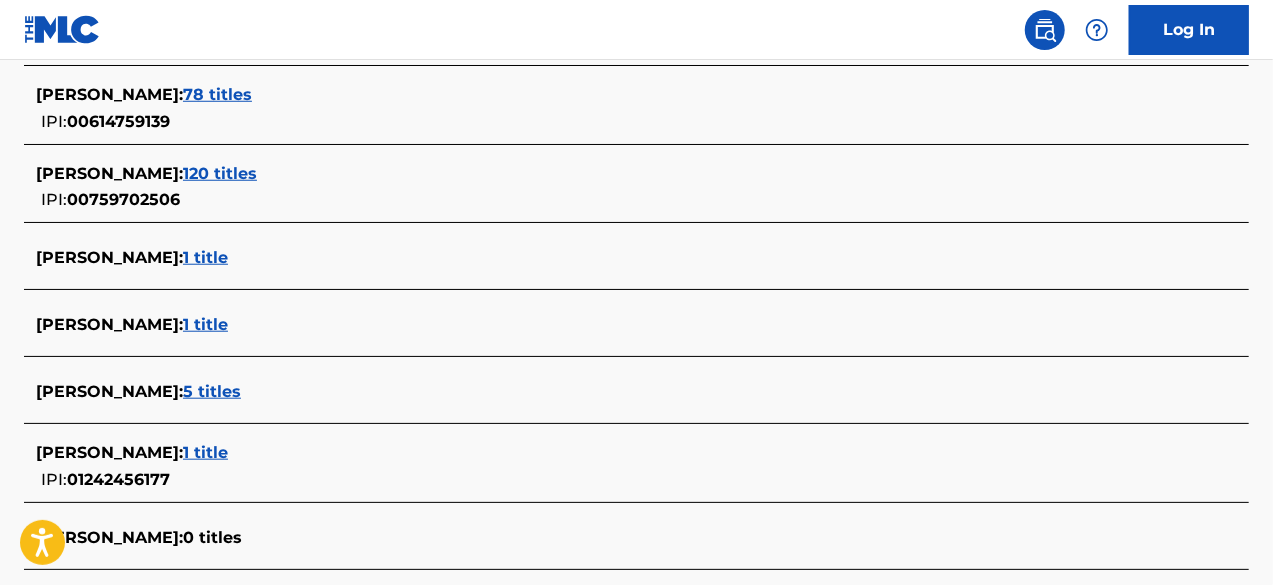 scroll, scrollTop: 804, scrollLeft: 0, axis: vertical 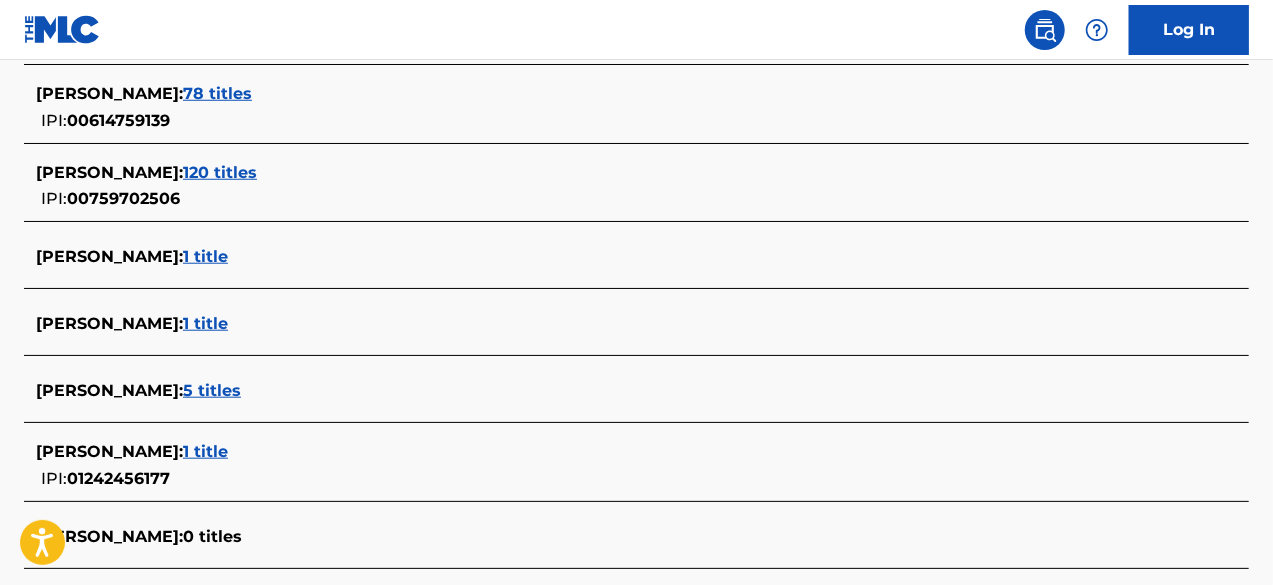 click on "5 titles" at bounding box center [212, 390] 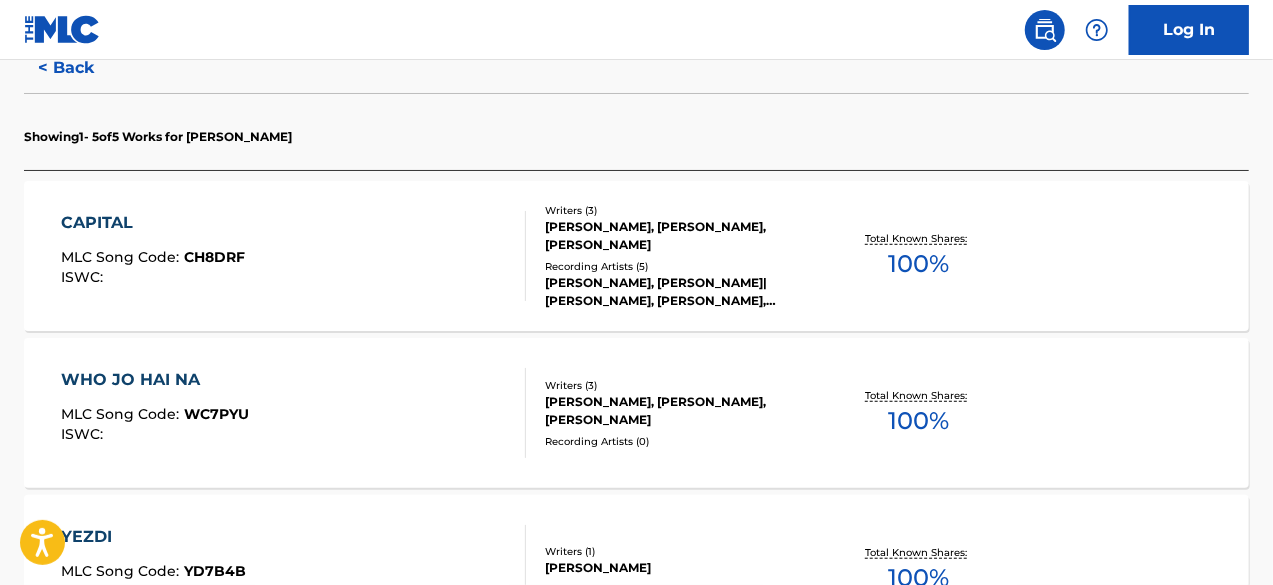 scroll, scrollTop: 777, scrollLeft: 0, axis: vertical 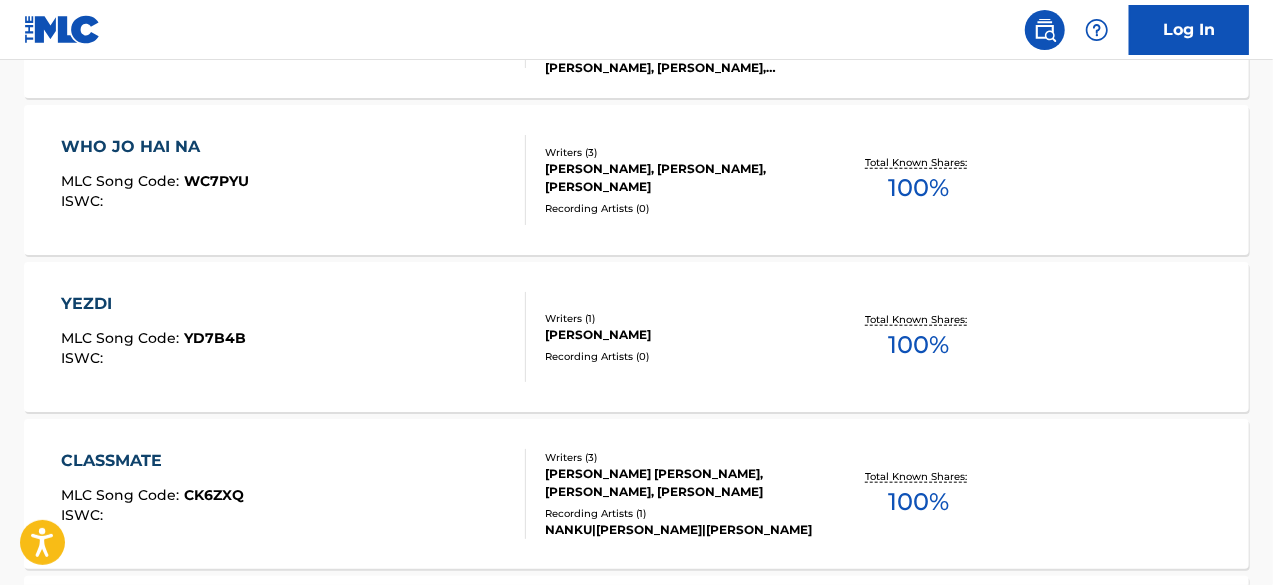 click on "YEZDI MLC Song Code : YD7B4B ISWC : Writers ( 1 ) [PERSON_NAME] Recording Artists ( 0 ) Total Known Shares: 100 %" at bounding box center [636, 337] 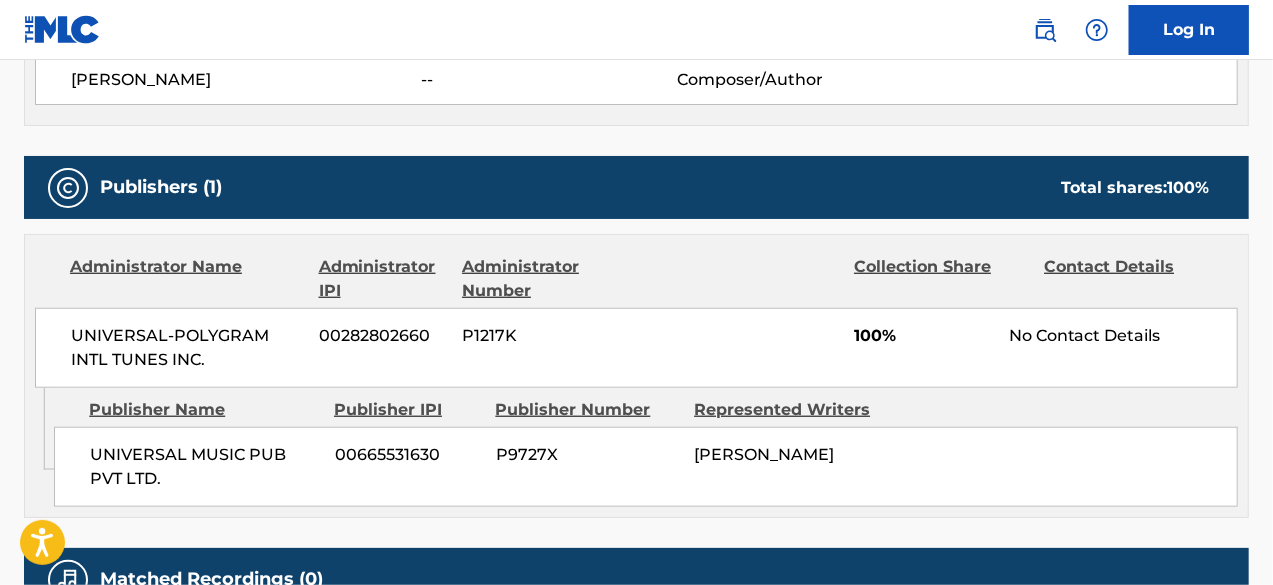 scroll, scrollTop: 0, scrollLeft: 0, axis: both 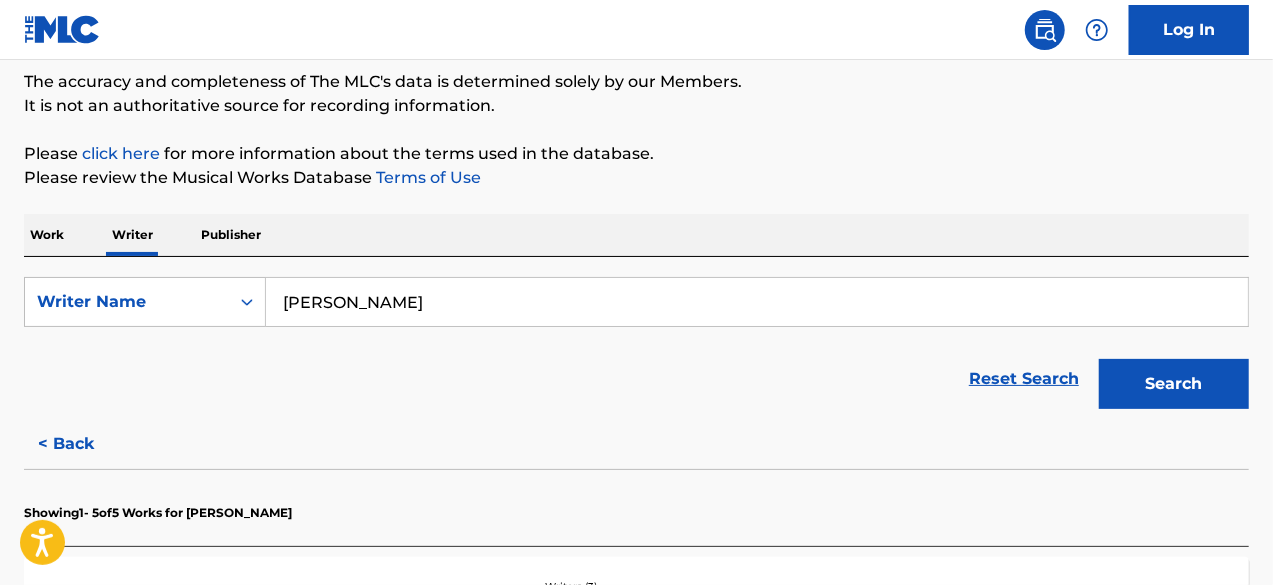 click on "Search" at bounding box center [1174, 384] 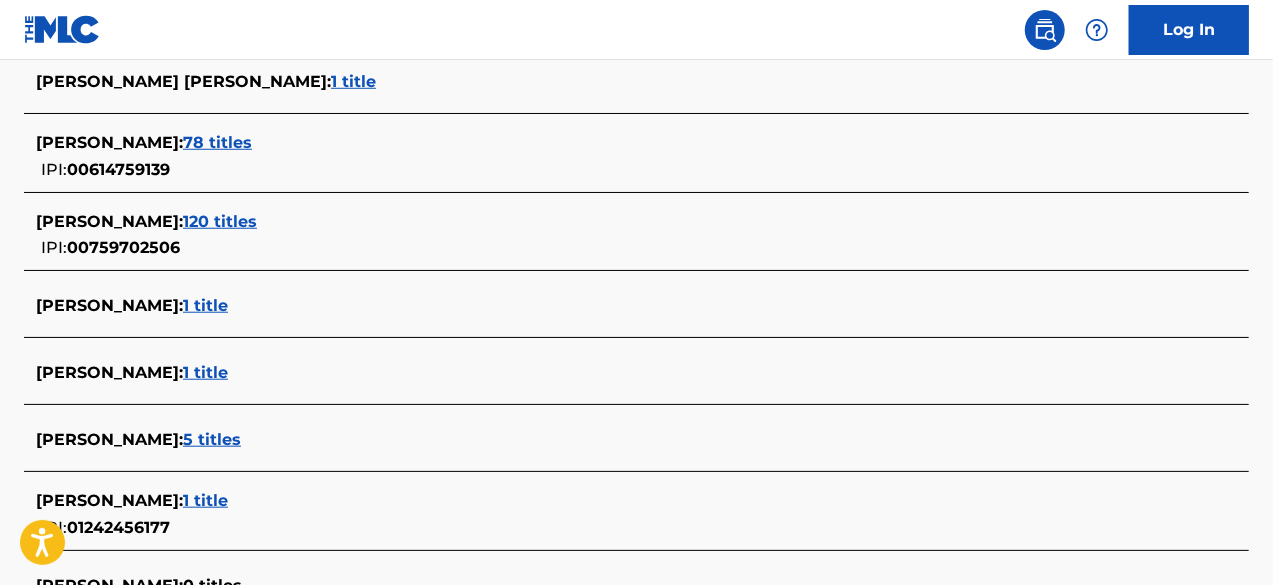 scroll, scrollTop: 861, scrollLeft: 0, axis: vertical 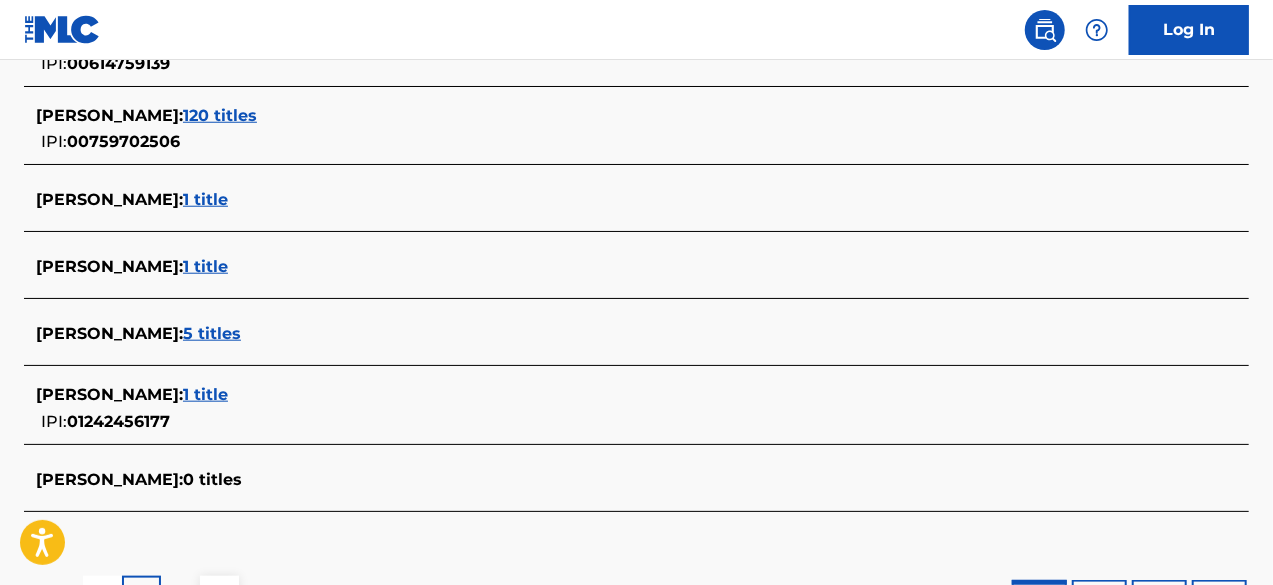click on "1 title" at bounding box center [205, 394] 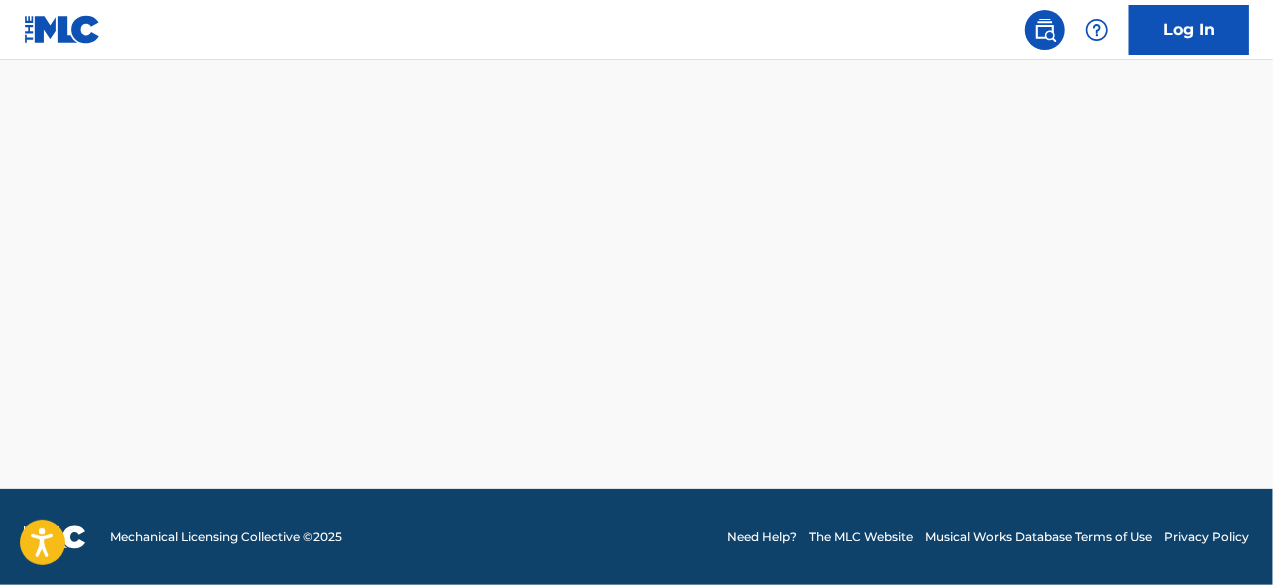 scroll, scrollTop: 520, scrollLeft: 0, axis: vertical 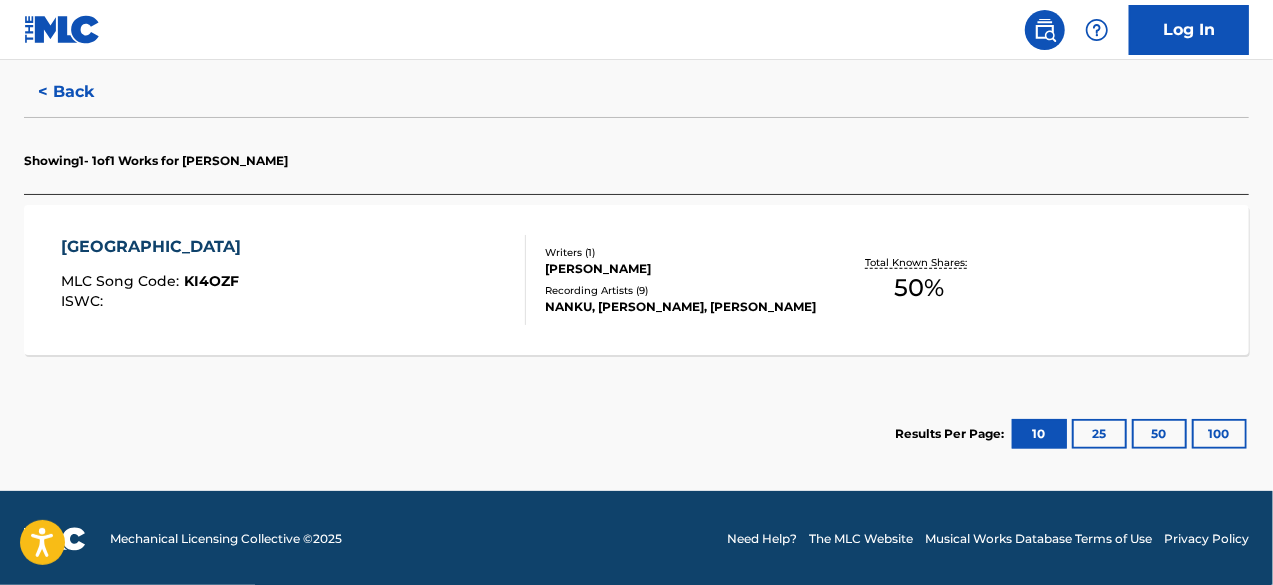 click on "50 %" at bounding box center (919, 288) 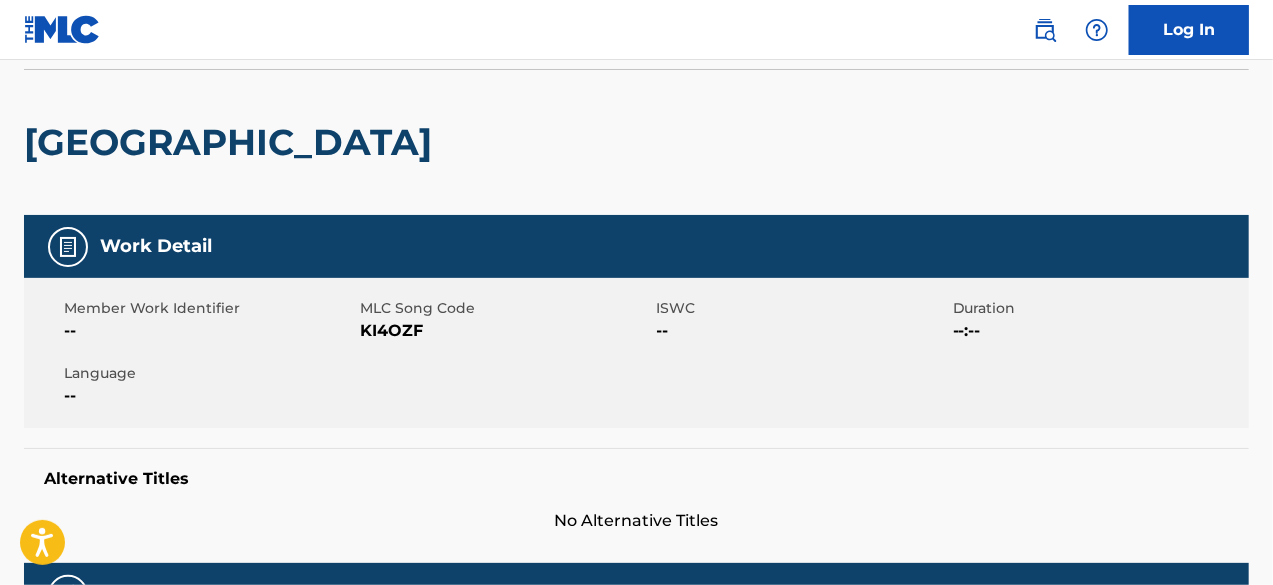 scroll, scrollTop: 135, scrollLeft: 0, axis: vertical 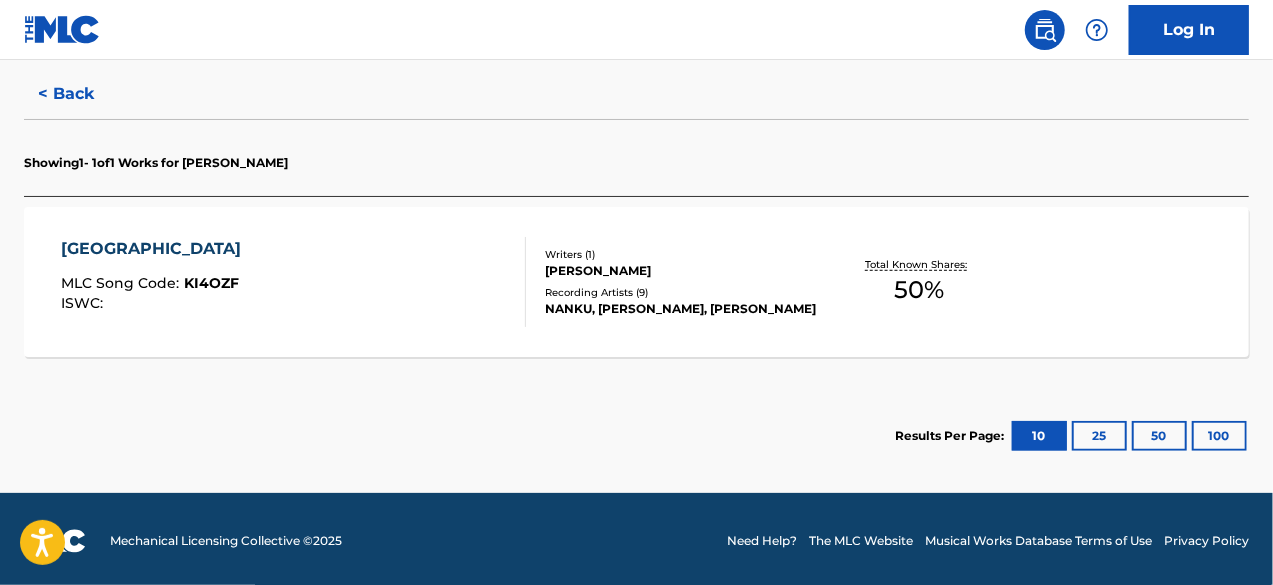 click on "< Back" at bounding box center [84, 94] 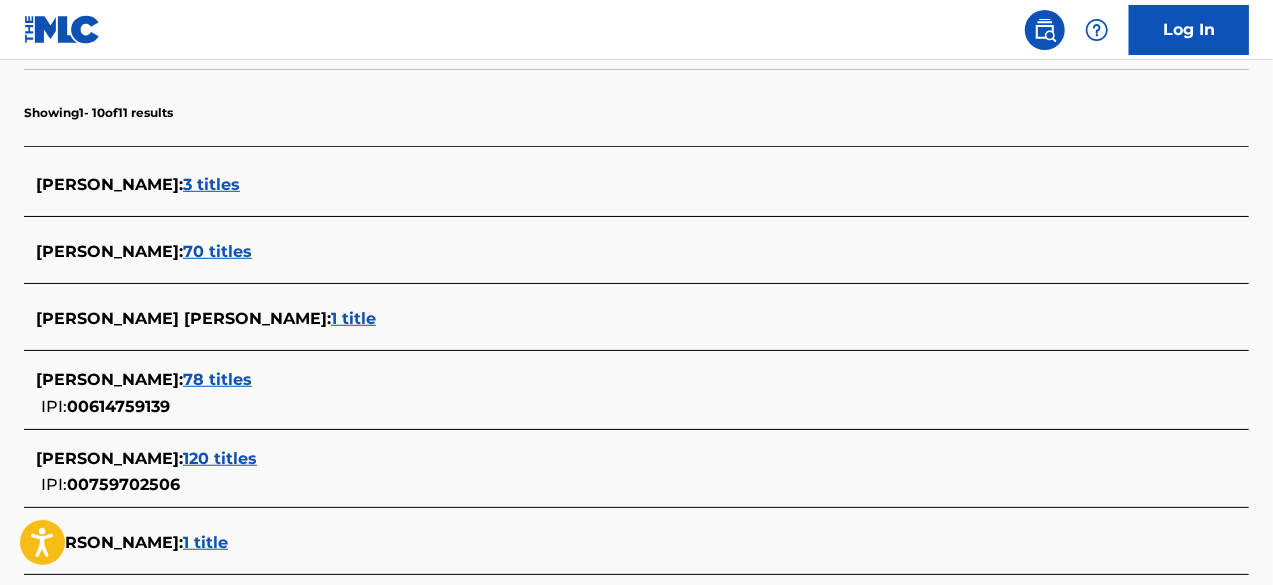 scroll, scrollTop: 732, scrollLeft: 0, axis: vertical 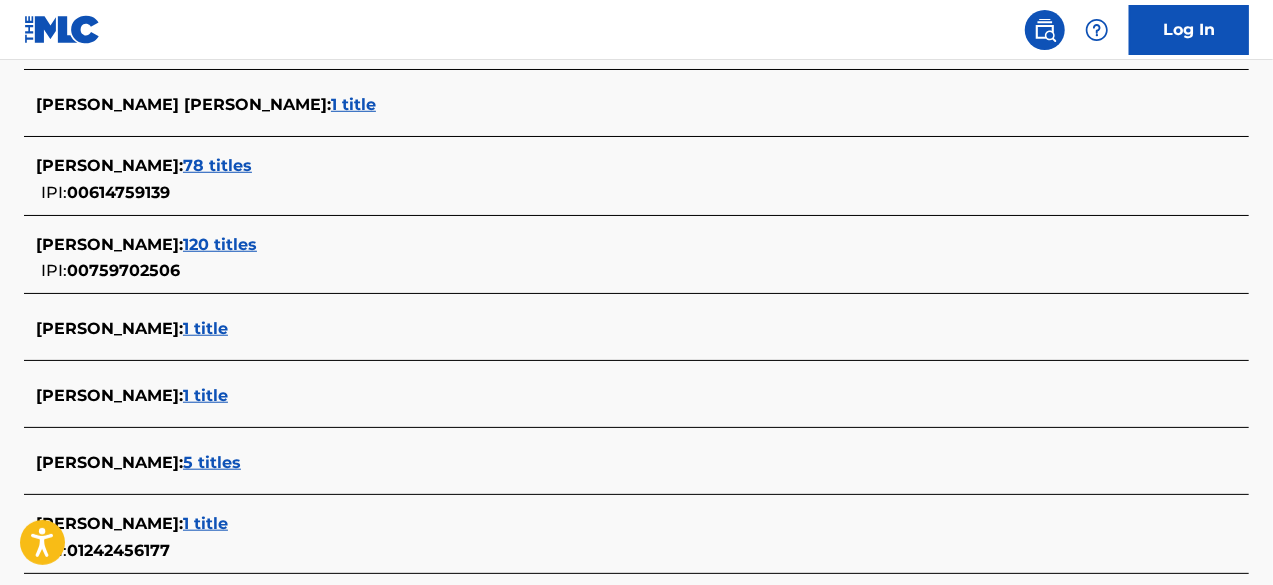 click on "5 titles" at bounding box center [212, 462] 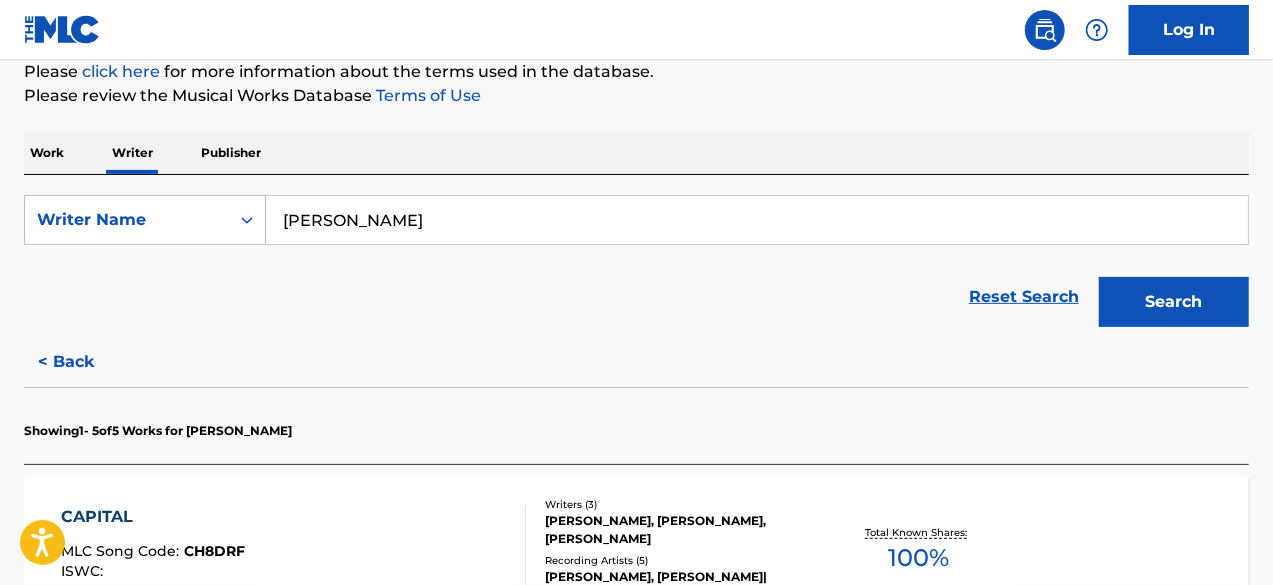 scroll, scrollTop: 0, scrollLeft: 0, axis: both 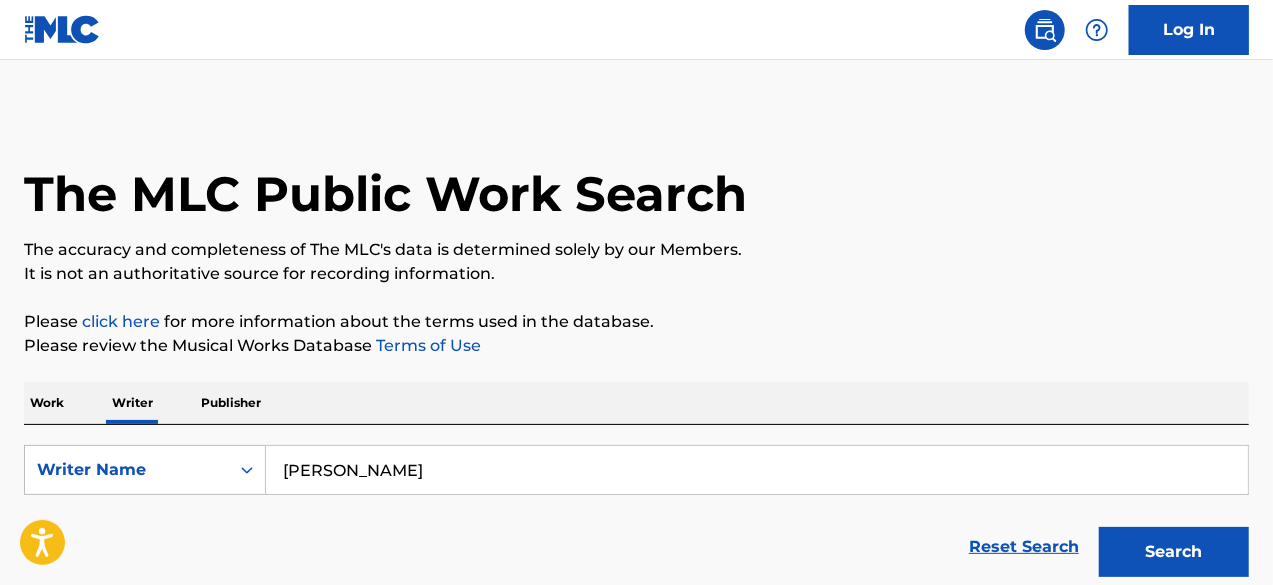 click on "[PERSON_NAME]" at bounding box center (757, 470) 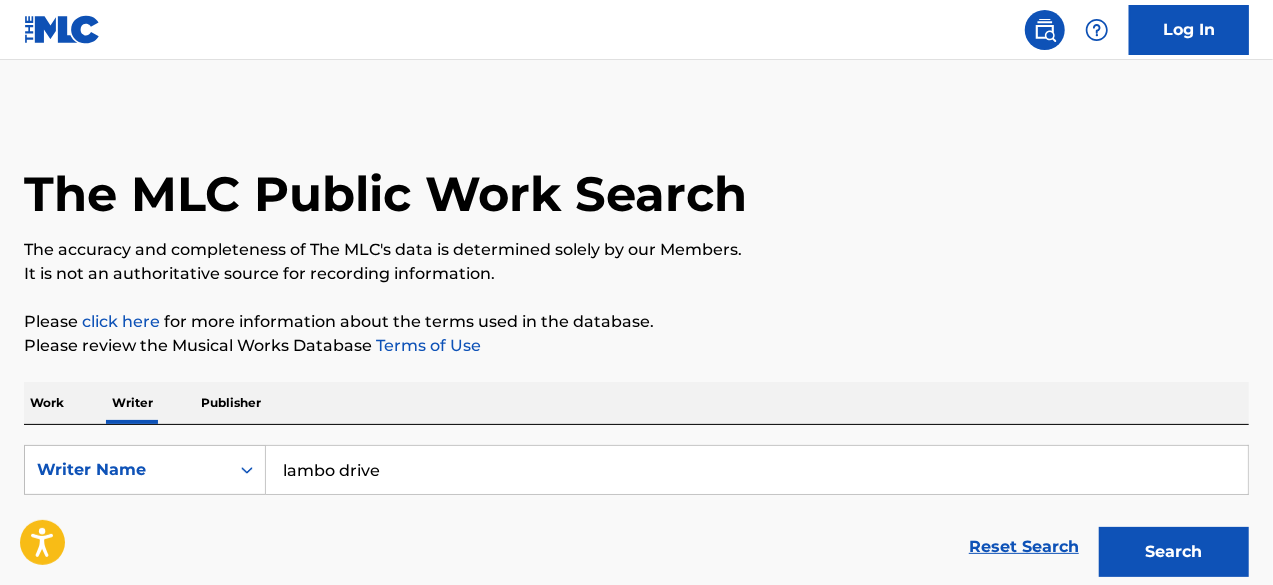 click on "Search" at bounding box center [1174, 552] 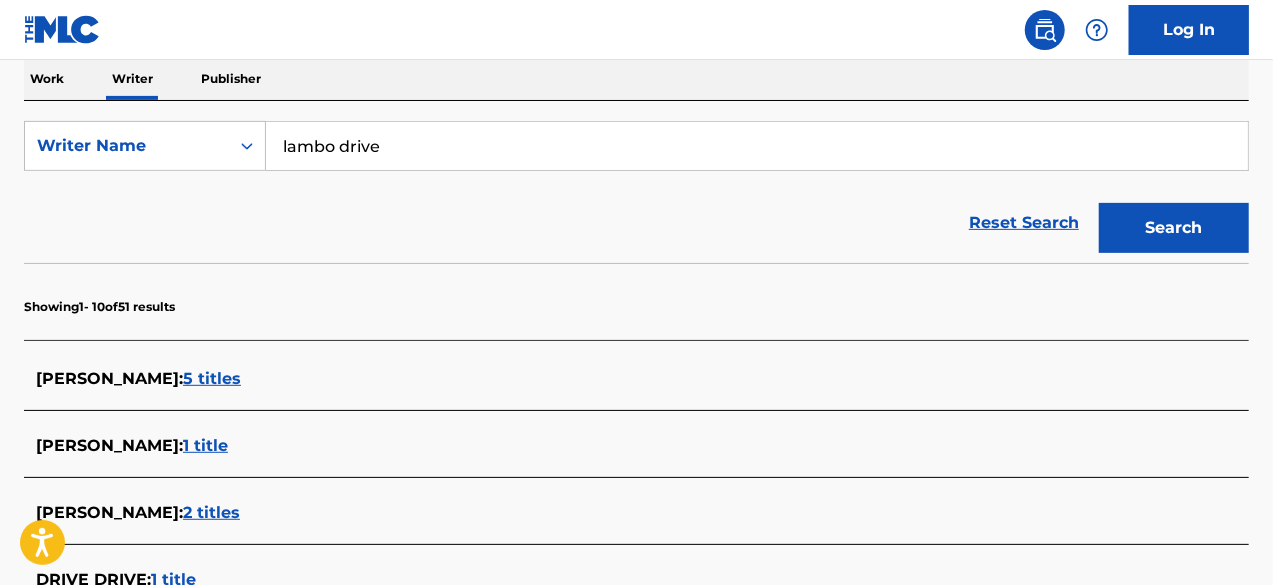 scroll, scrollTop: 0, scrollLeft: 0, axis: both 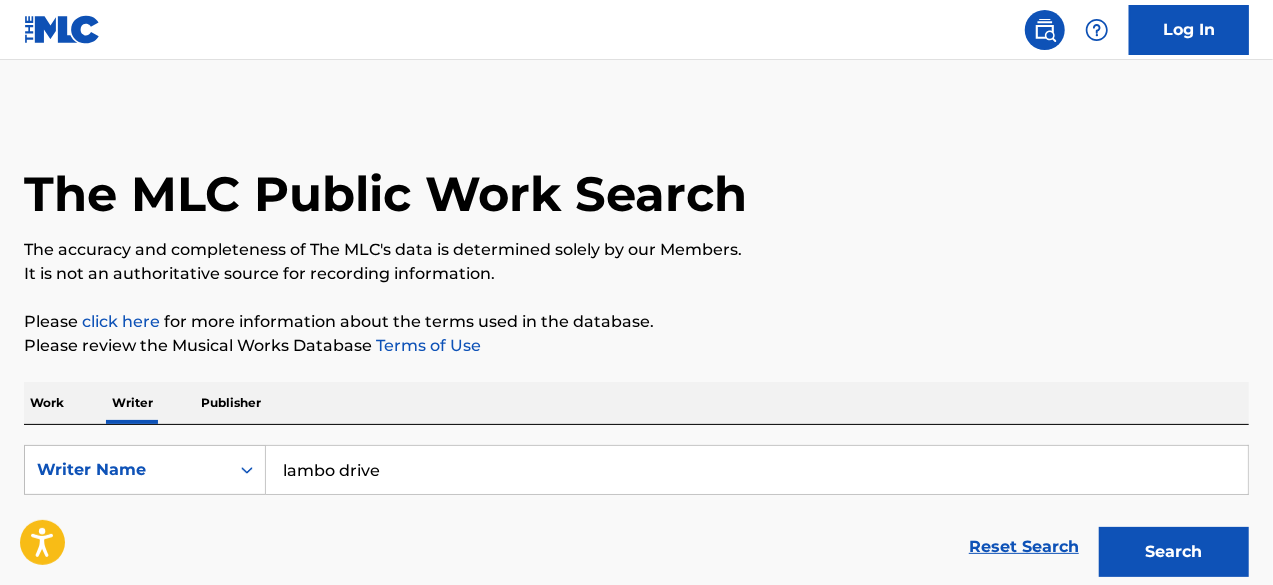 click on "lambo drive" at bounding box center [757, 470] 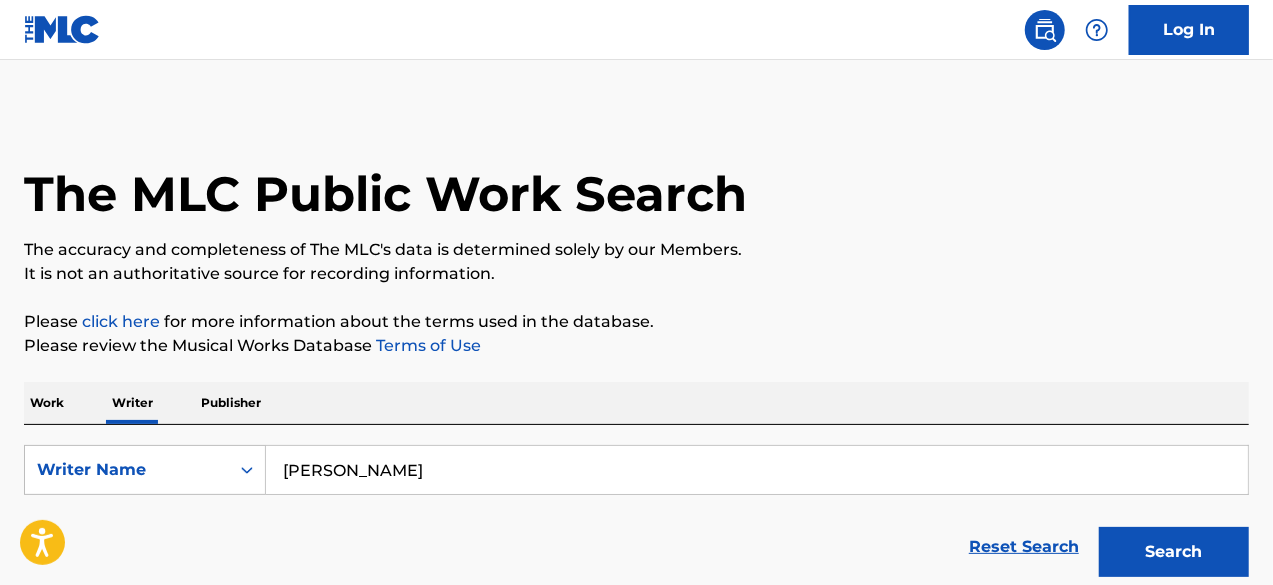 type on "[PERSON_NAME]" 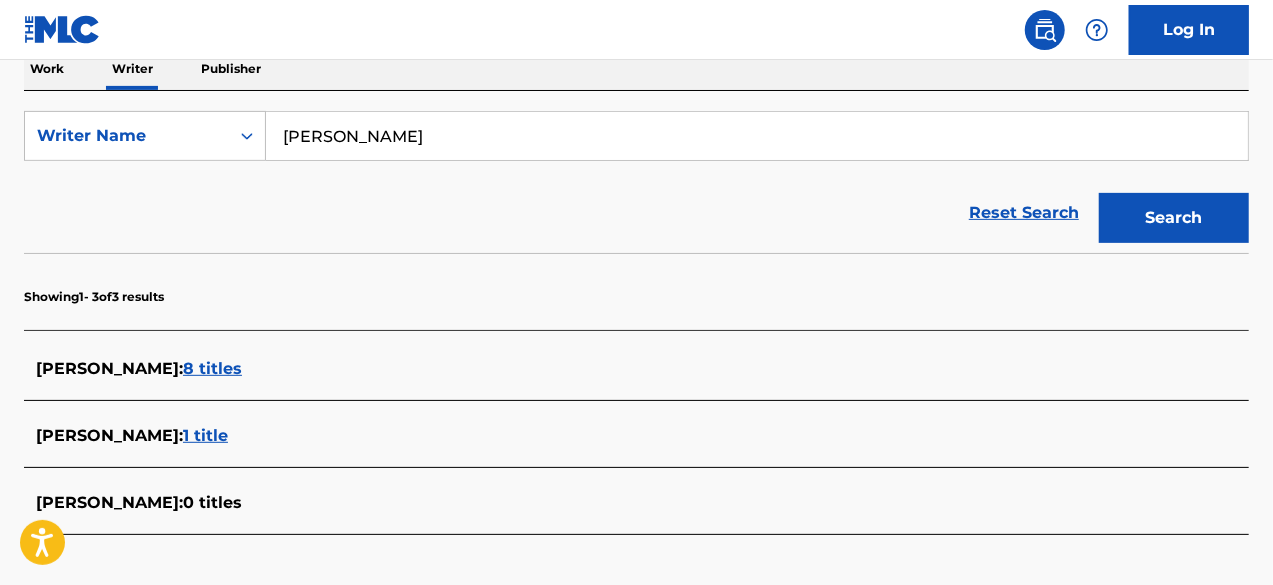 scroll, scrollTop: 335, scrollLeft: 0, axis: vertical 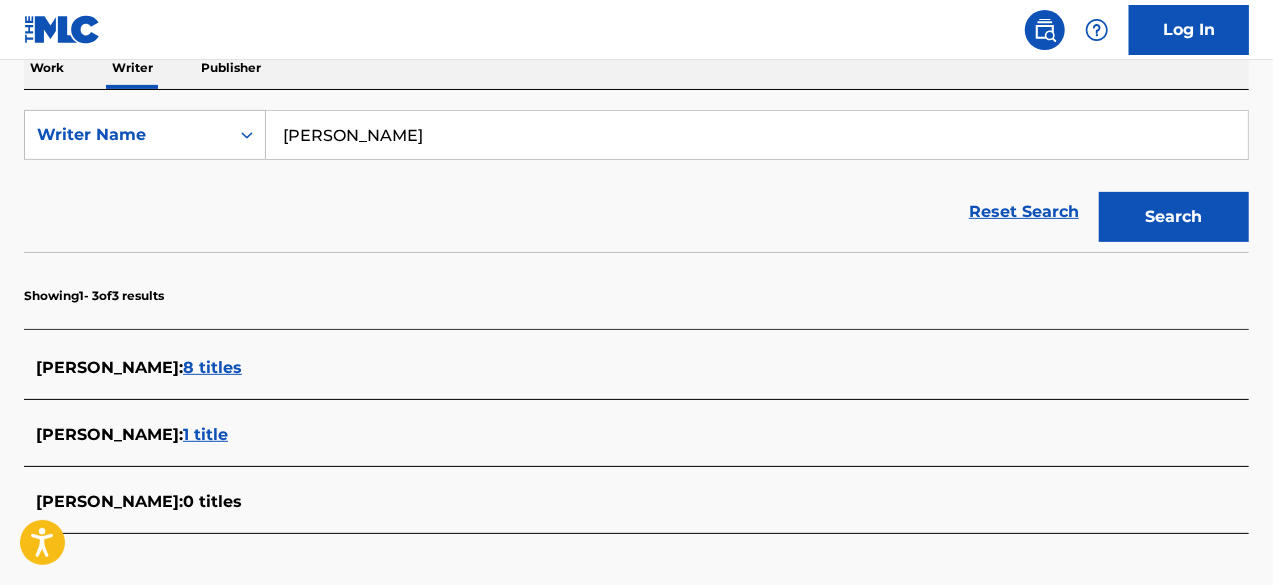 click on "8 titles" at bounding box center (212, 367) 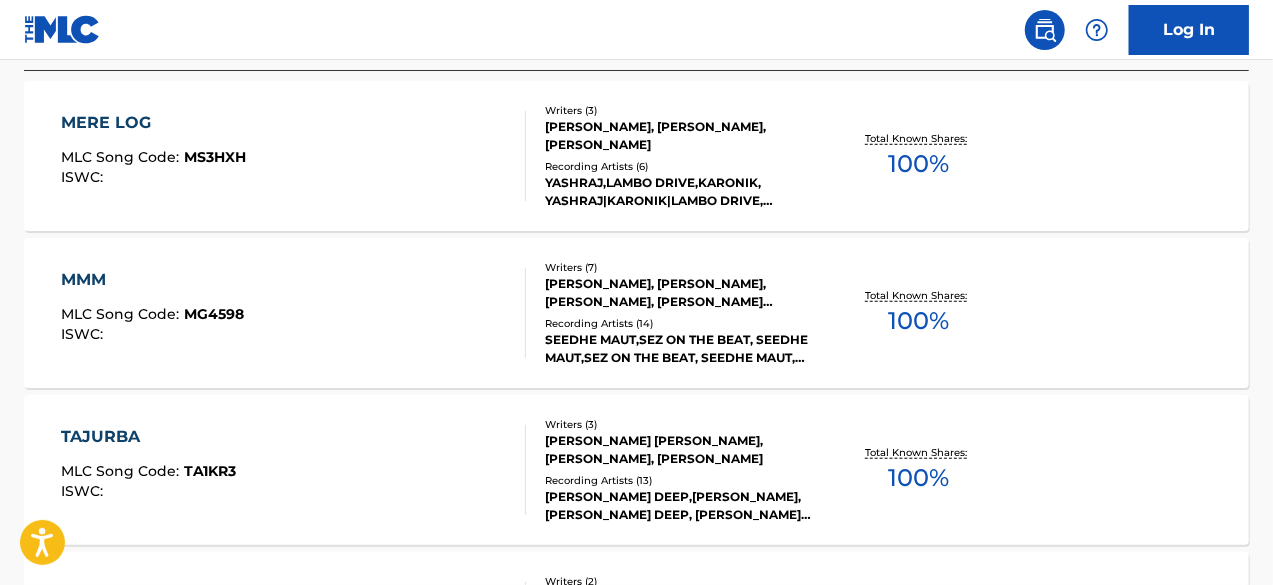 scroll, scrollTop: 634, scrollLeft: 0, axis: vertical 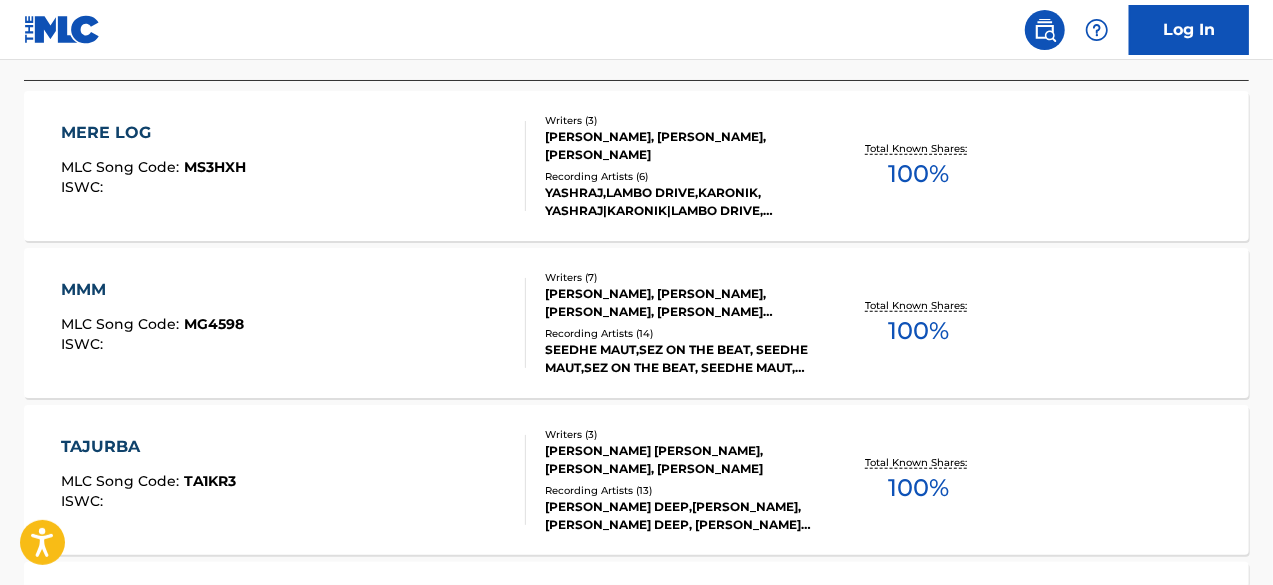 click on "MERE LOG" at bounding box center (153, 133) 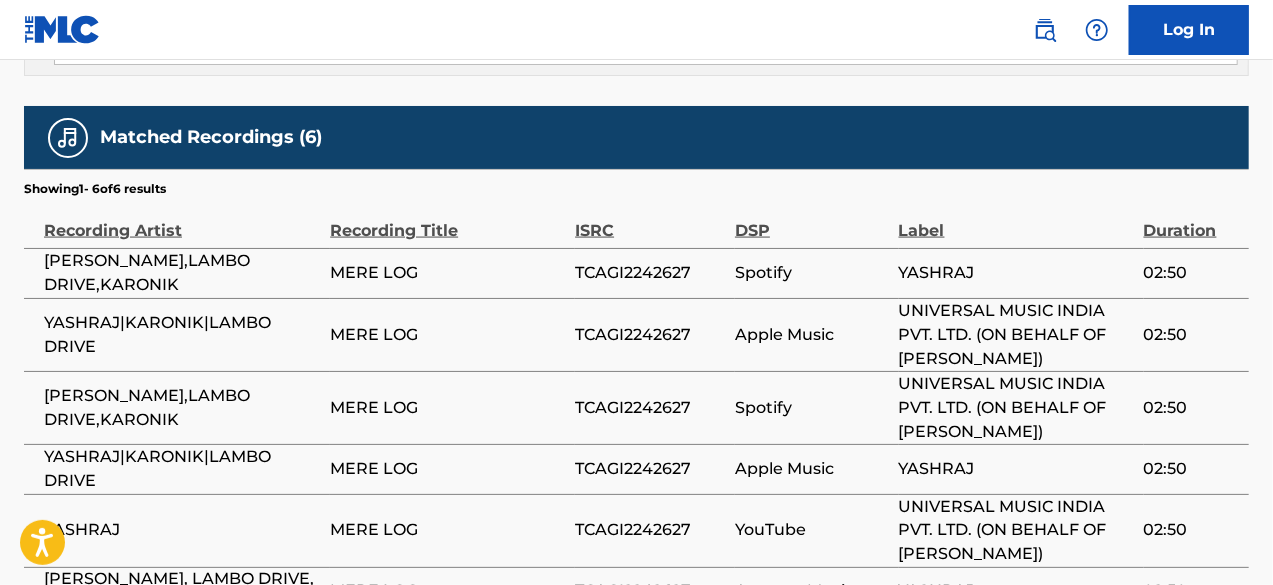 scroll, scrollTop: 1384, scrollLeft: 0, axis: vertical 